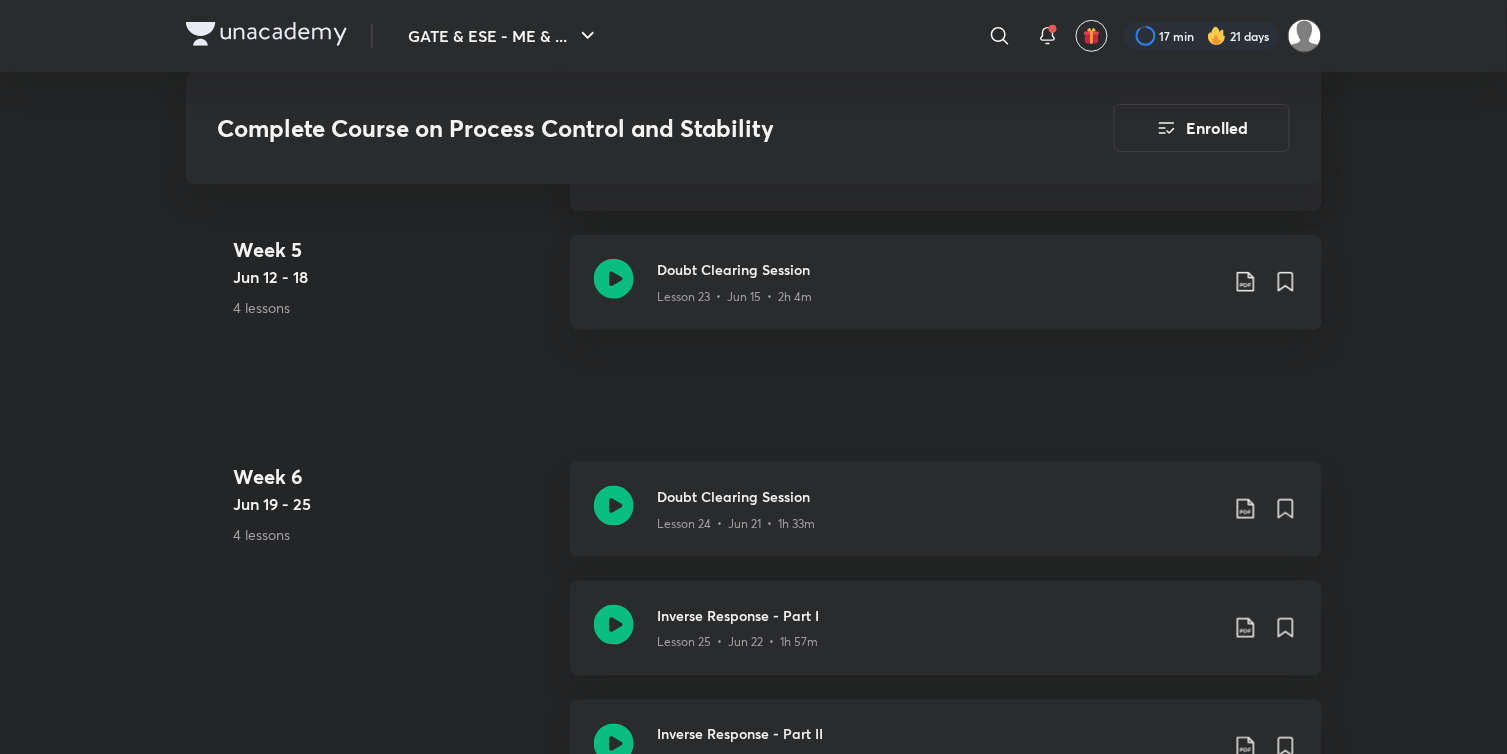 scroll, scrollTop: 4215, scrollLeft: 0, axis: vertical 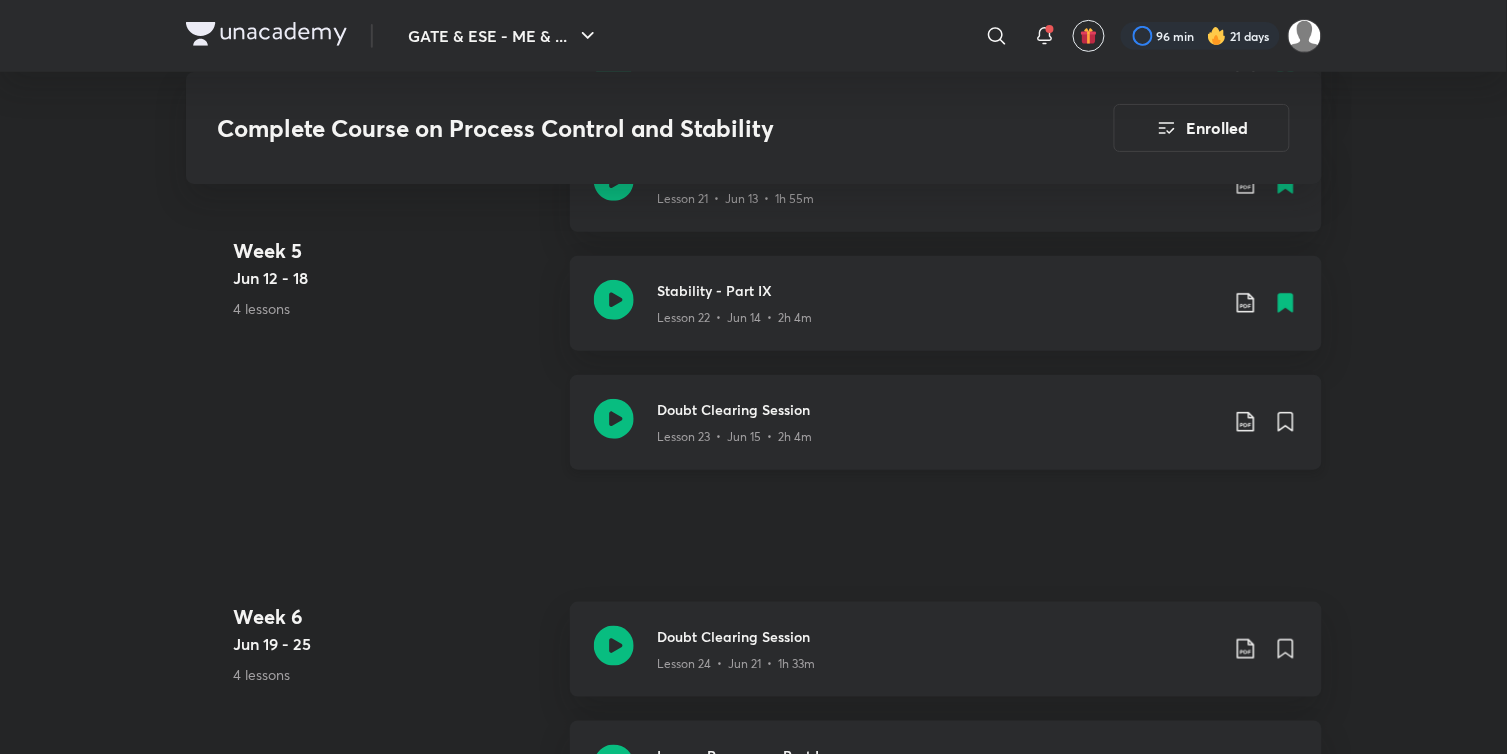click 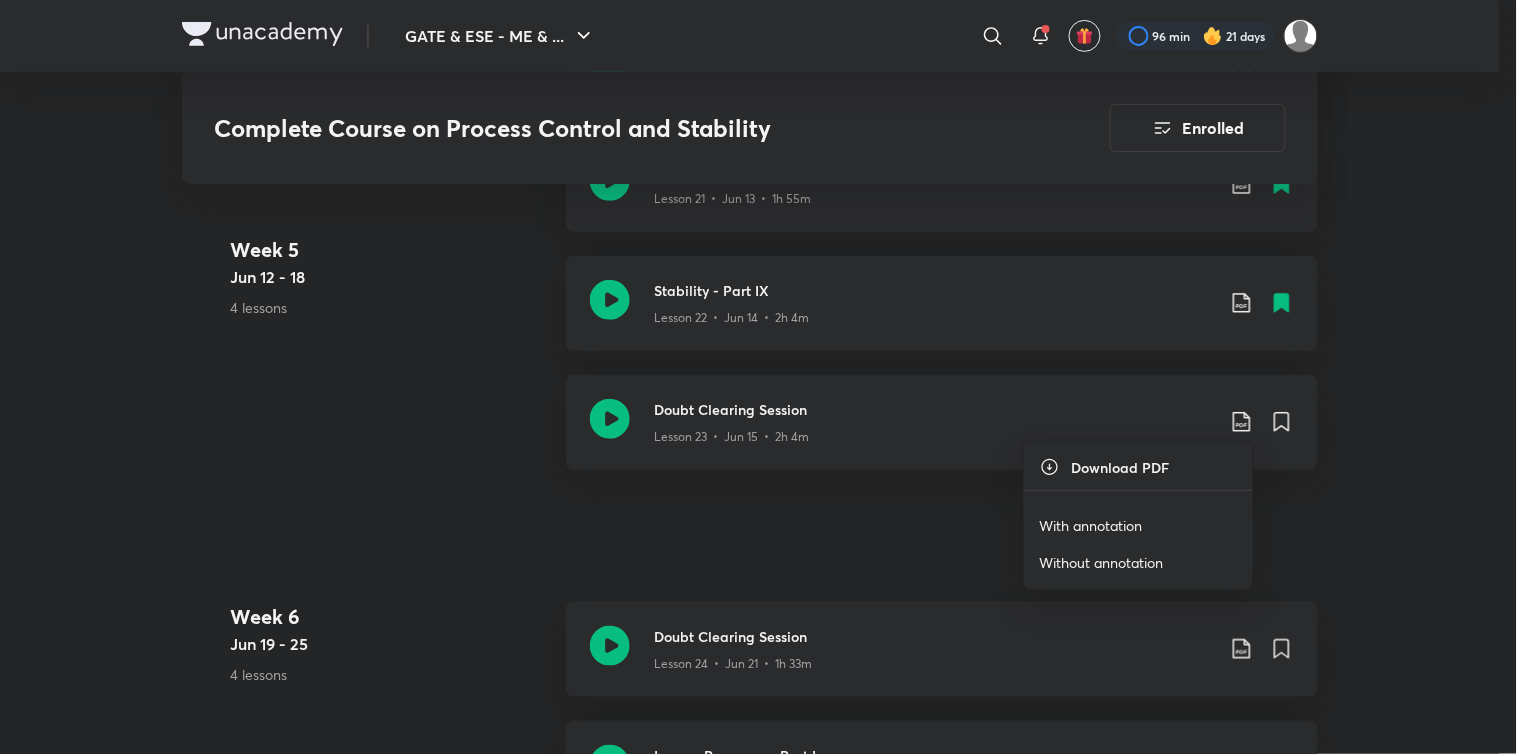 click on "With annotation" at bounding box center [1091, 525] 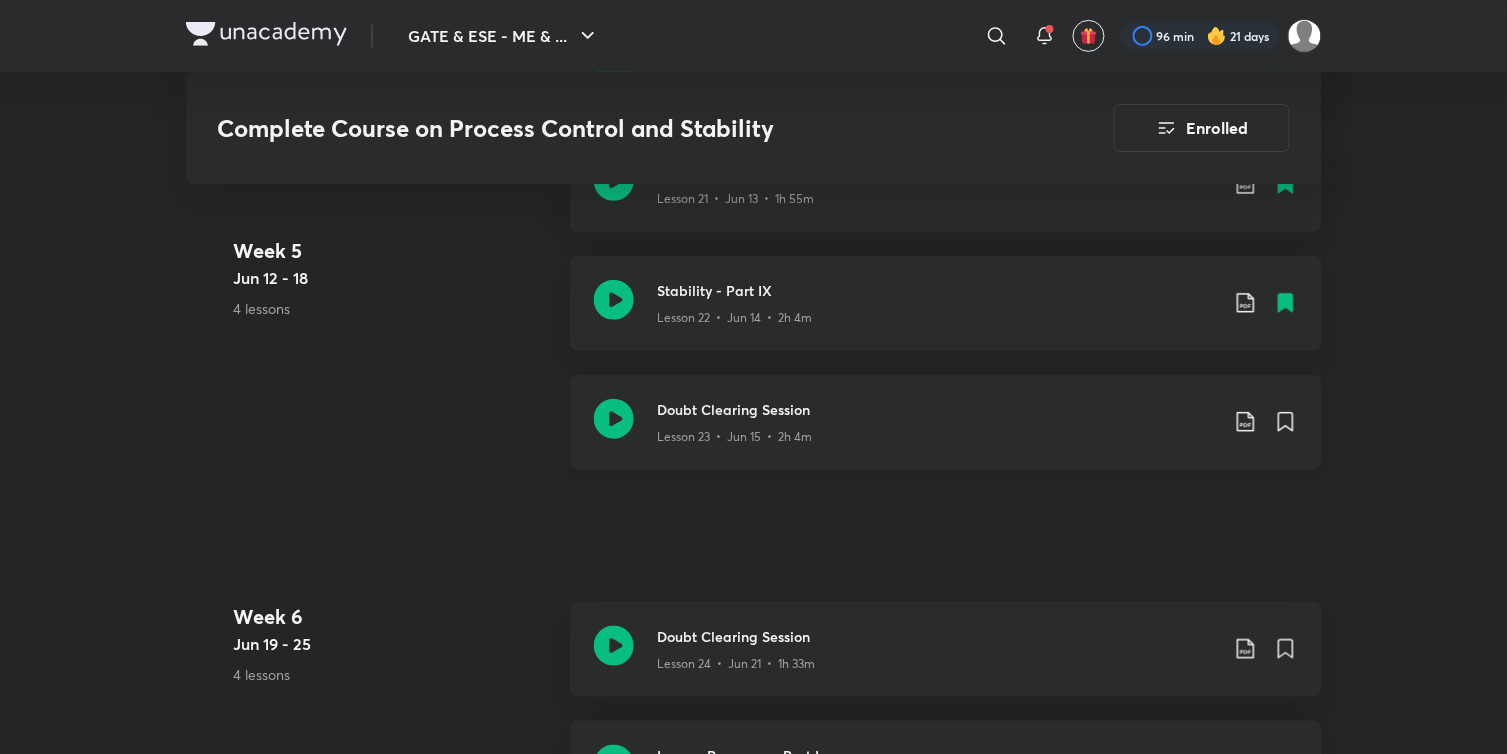click 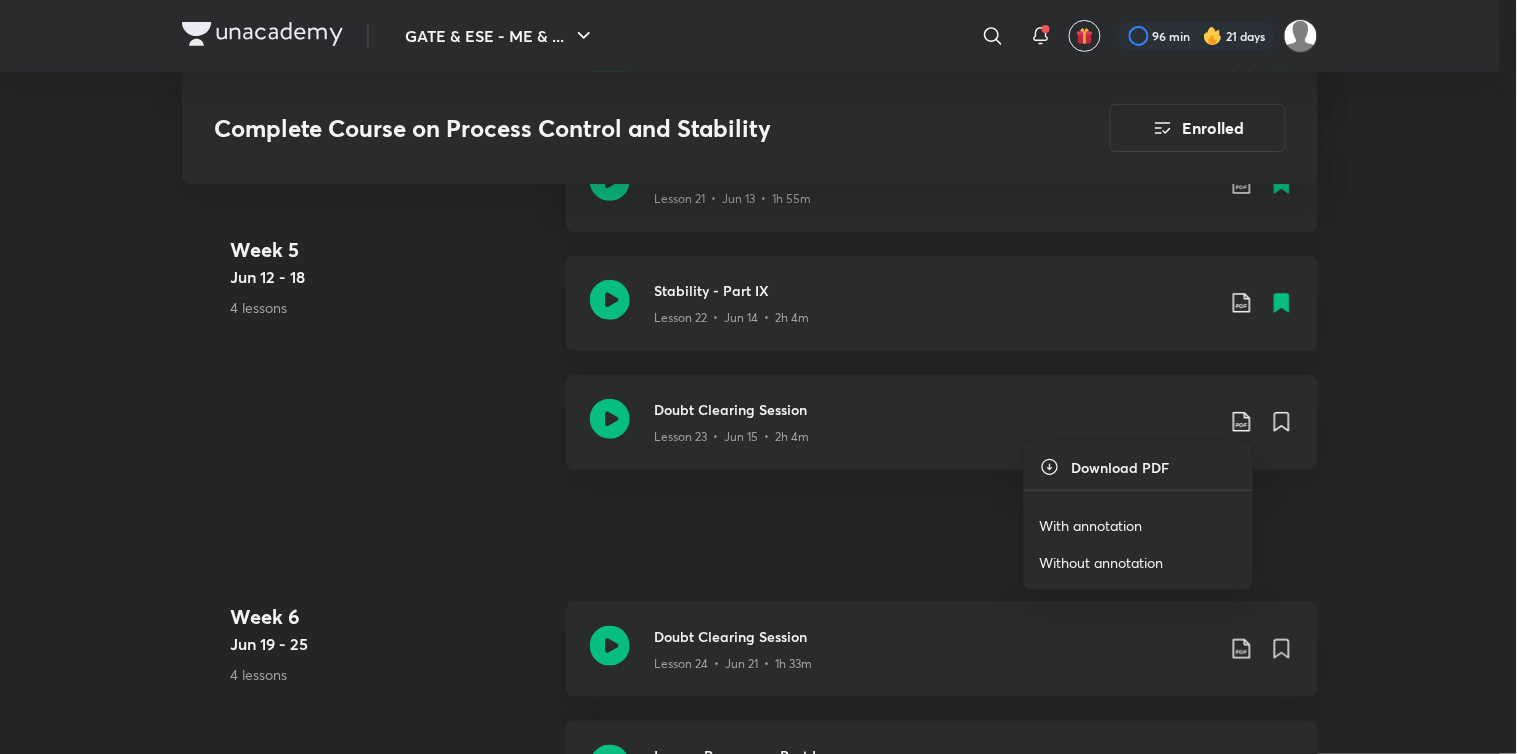 click at bounding box center (758, 377) 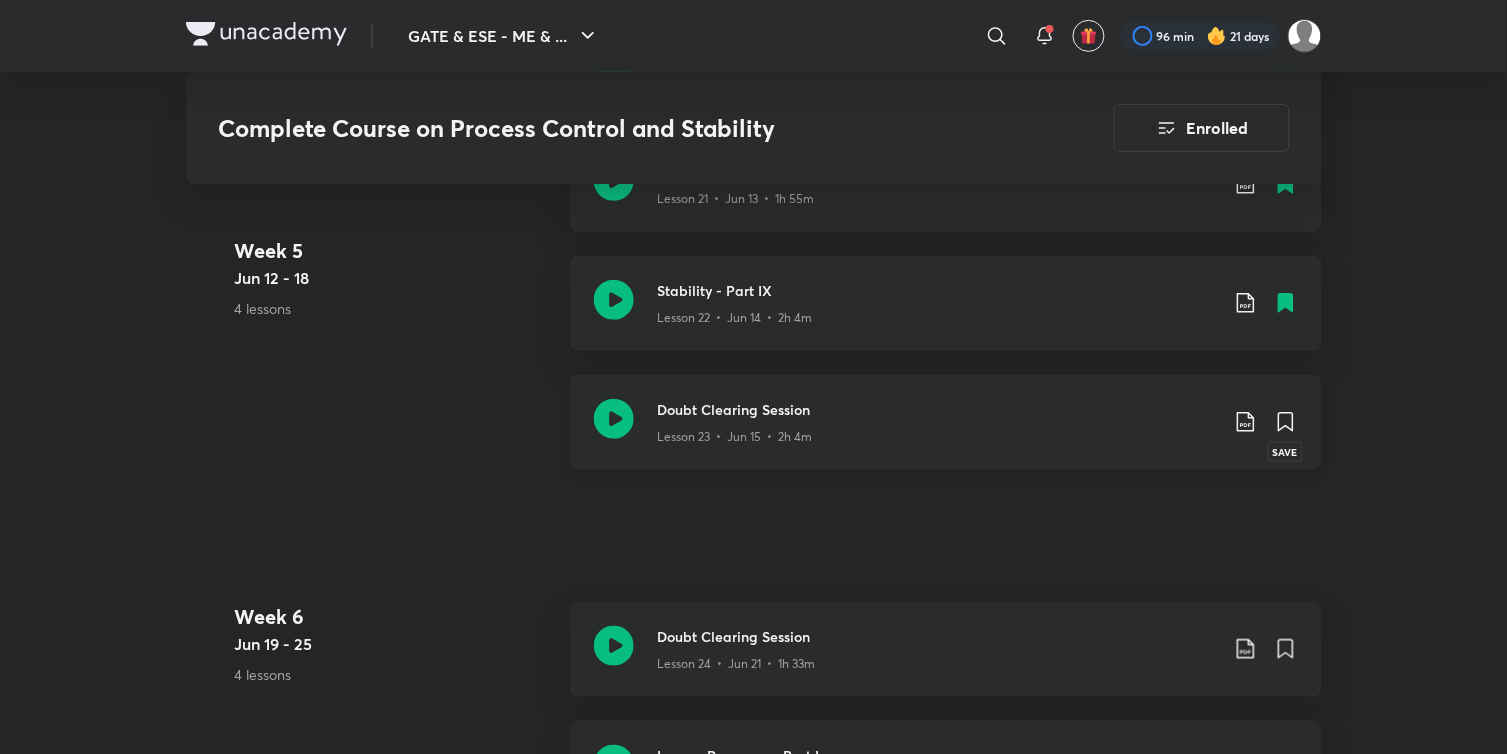 click 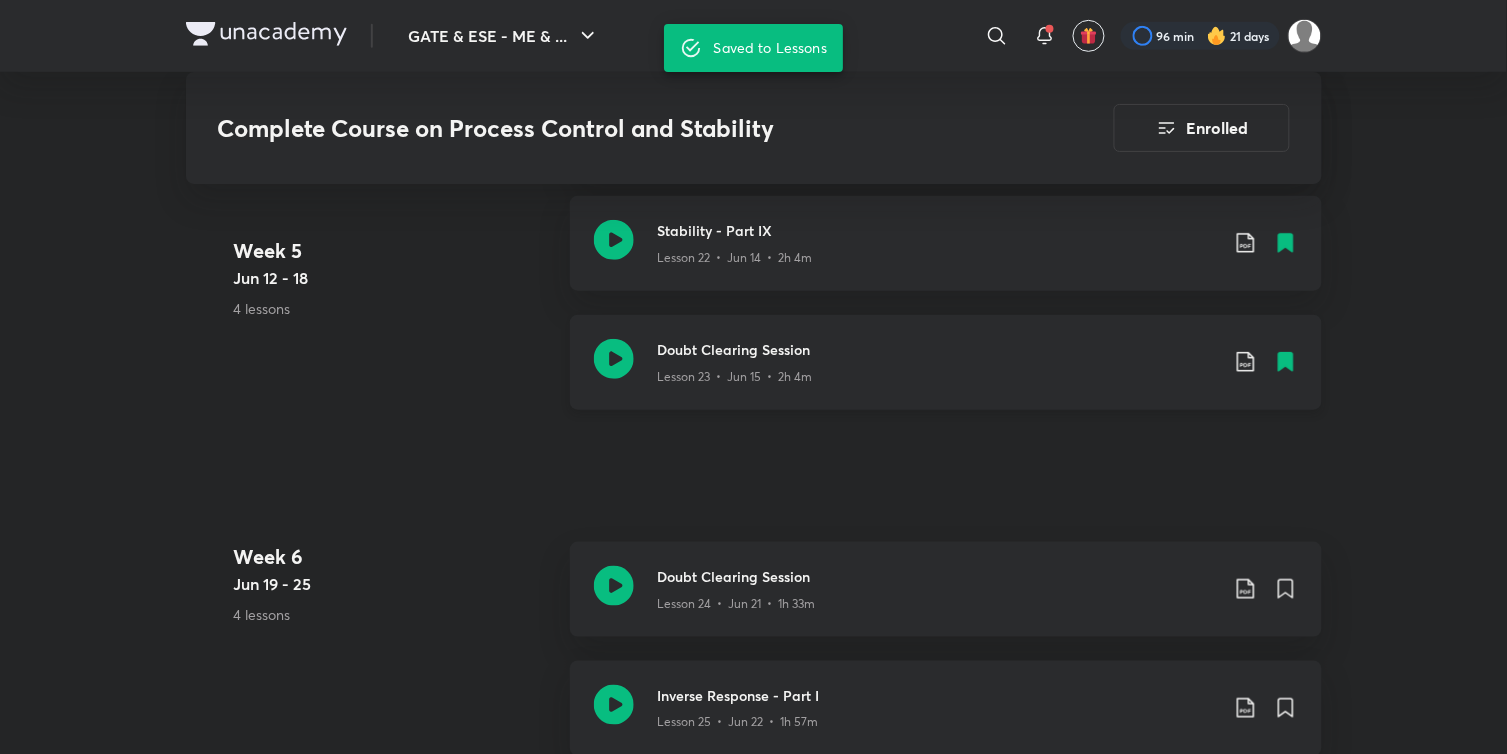 scroll, scrollTop: 4408, scrollLeft: 0, axis: vertical 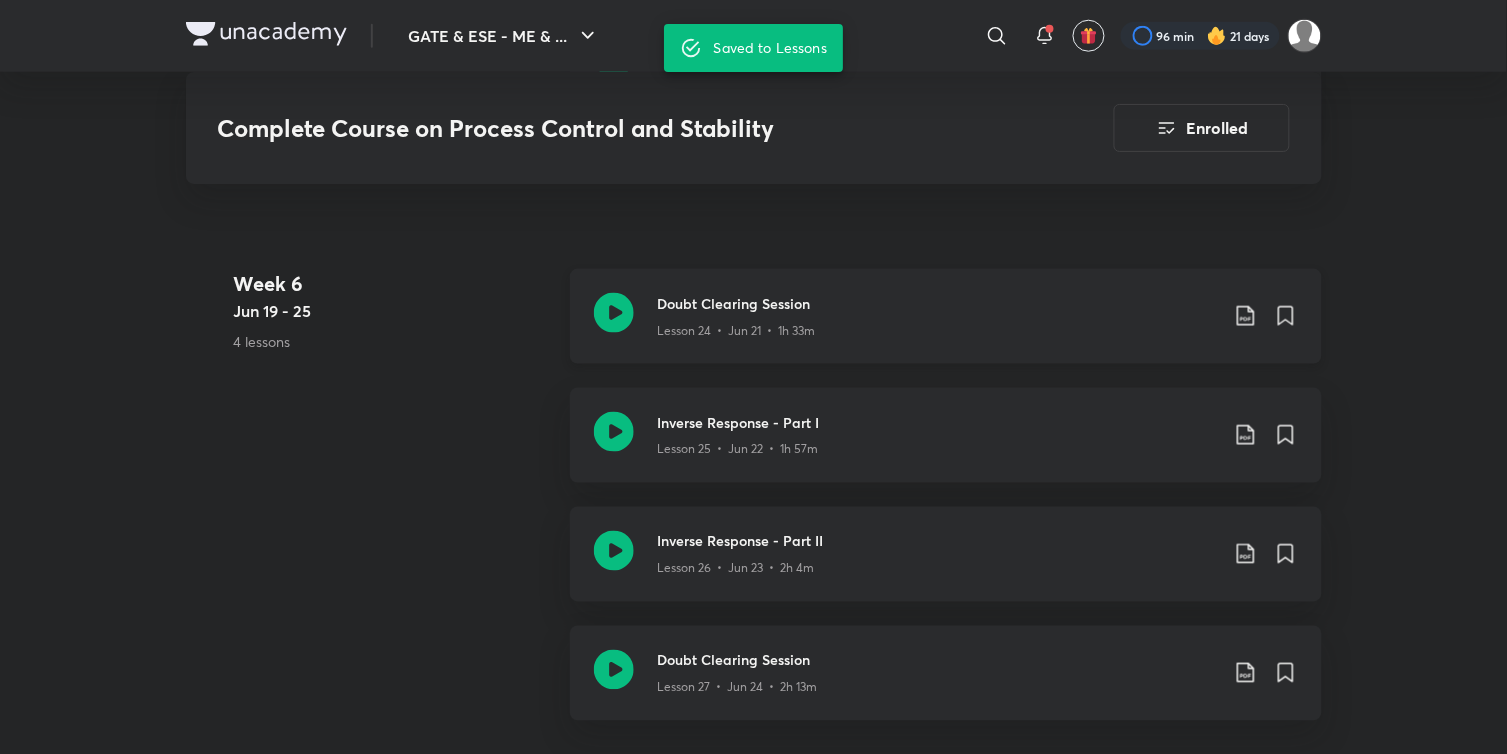 click 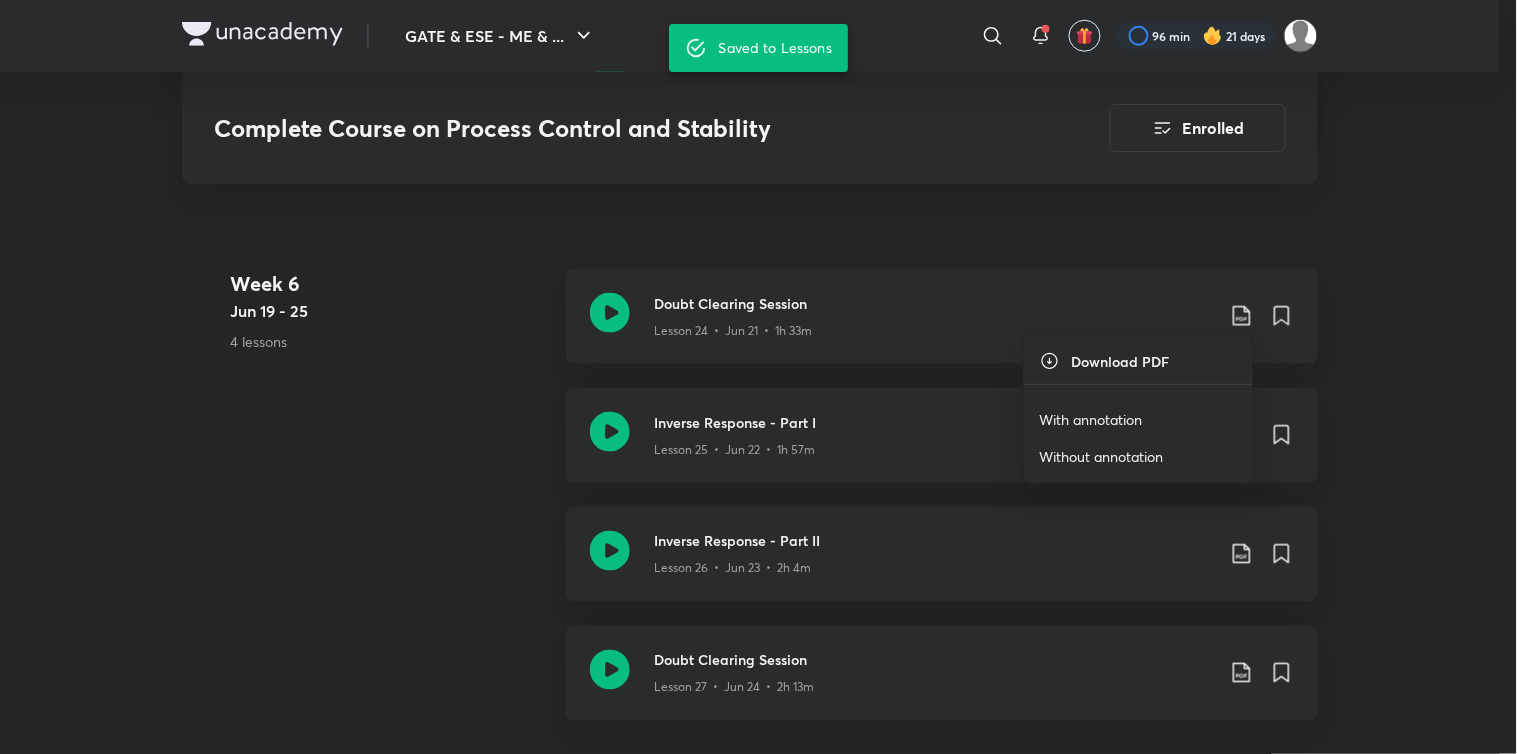 click on "With annotation" at bounding box center (1091, 419) 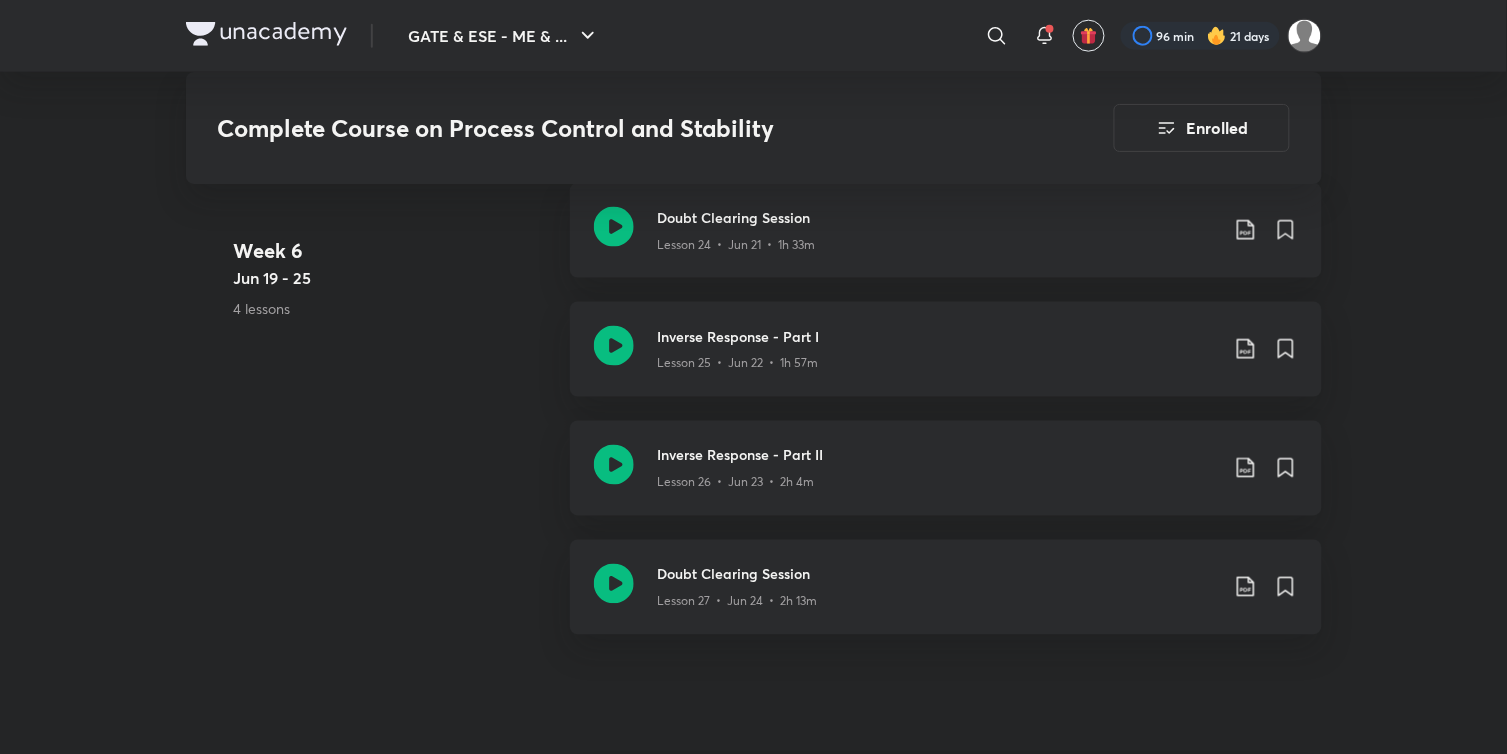 scroll, scrollTop: 4520, scrollLeft: 0, axis: vertical 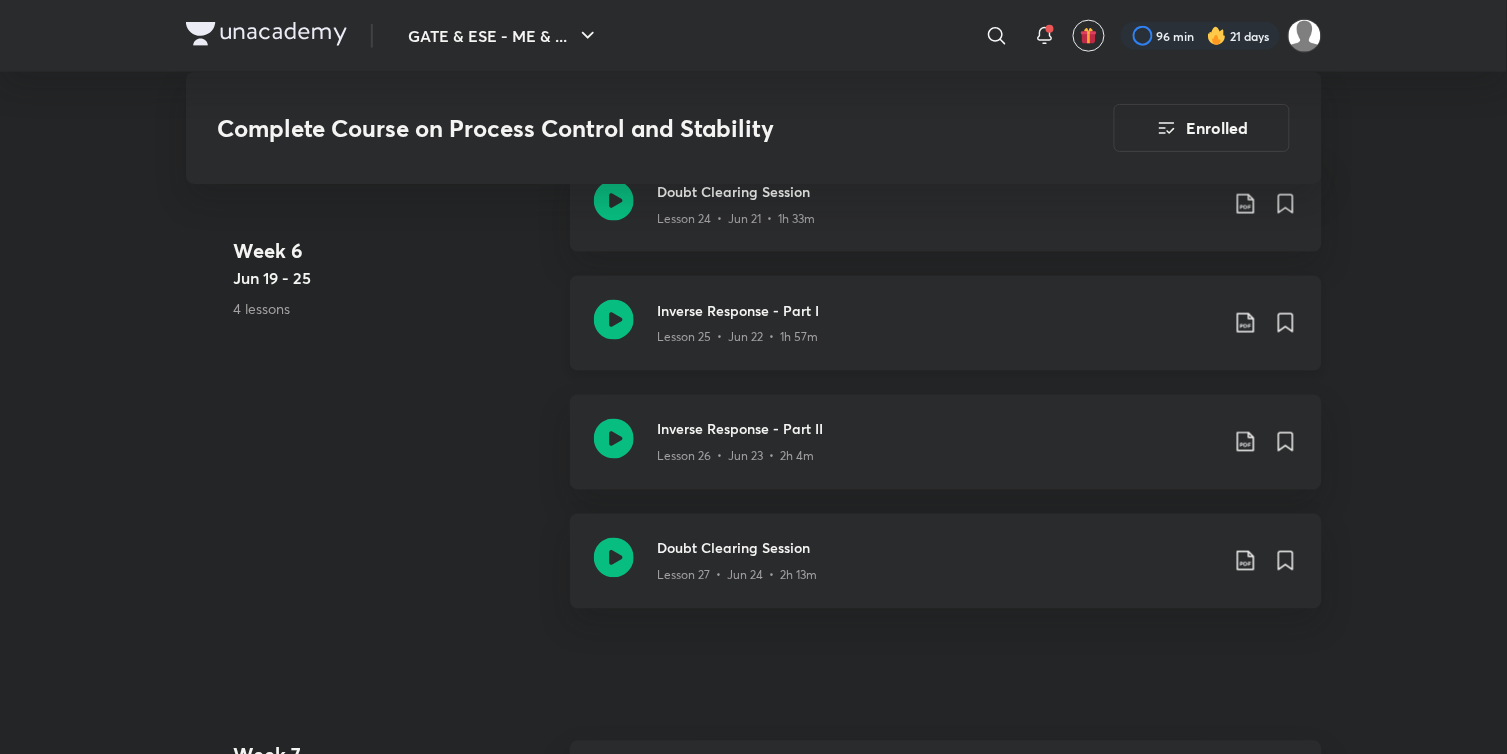 click 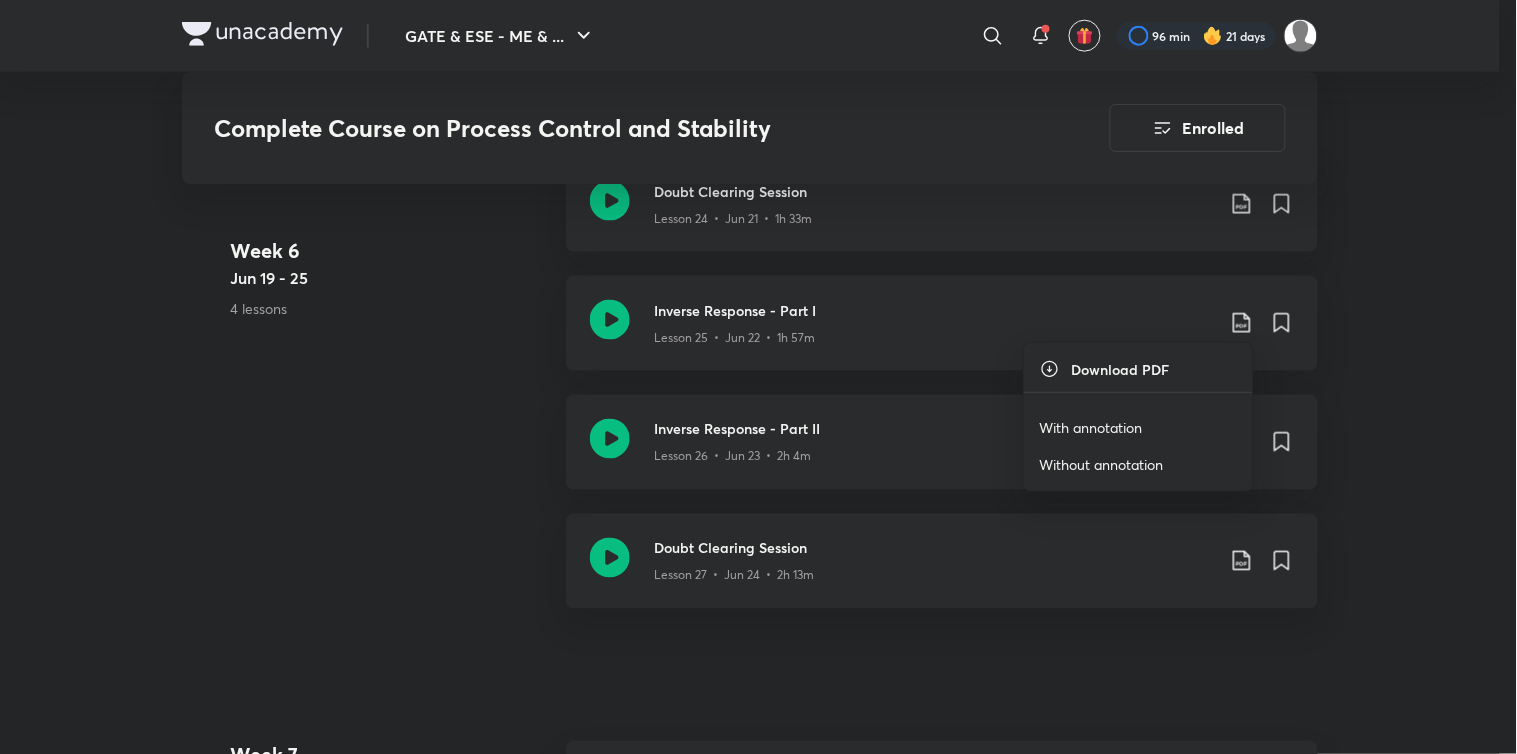 click on "With annotation" at bounding box center [1091, 427] 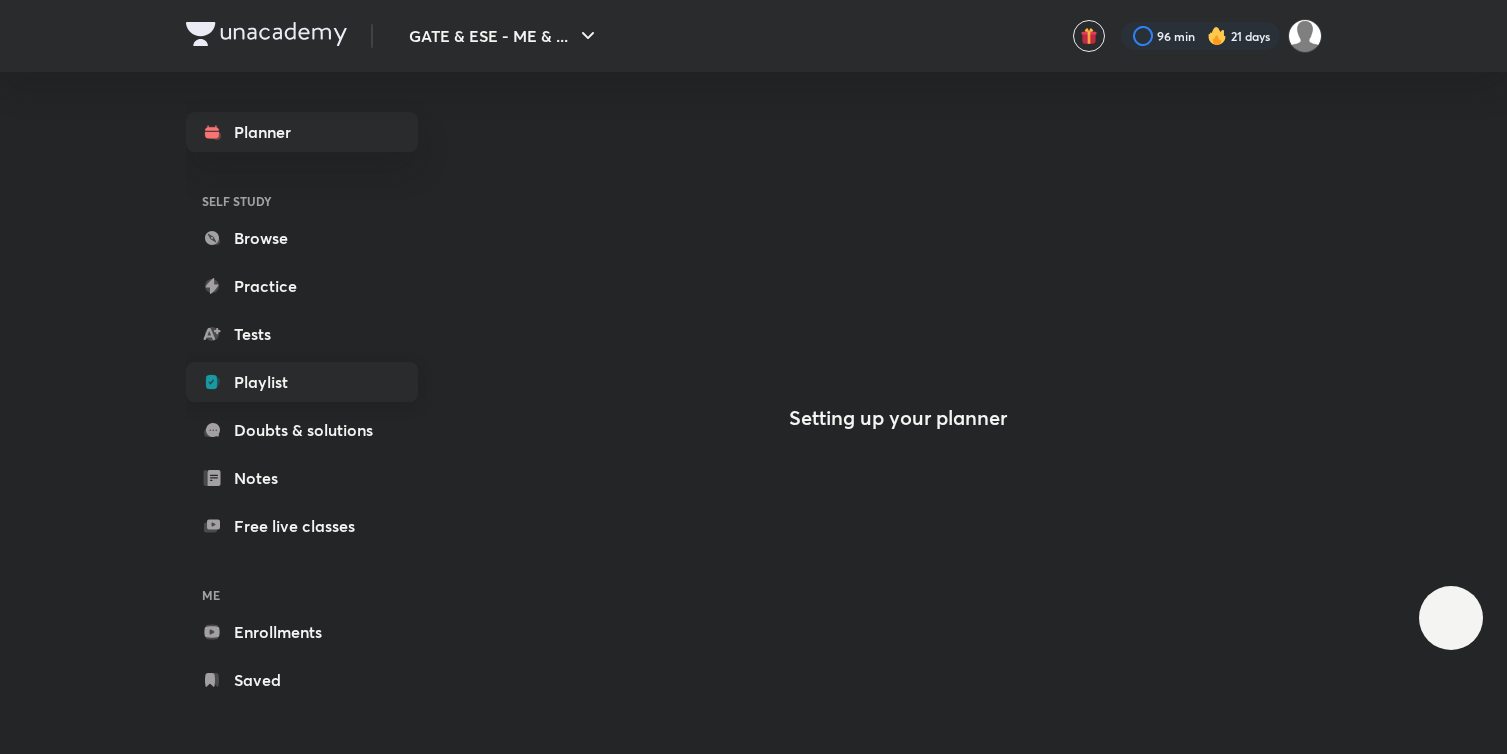 click on "Playlist" at bounding box center [302, 382] 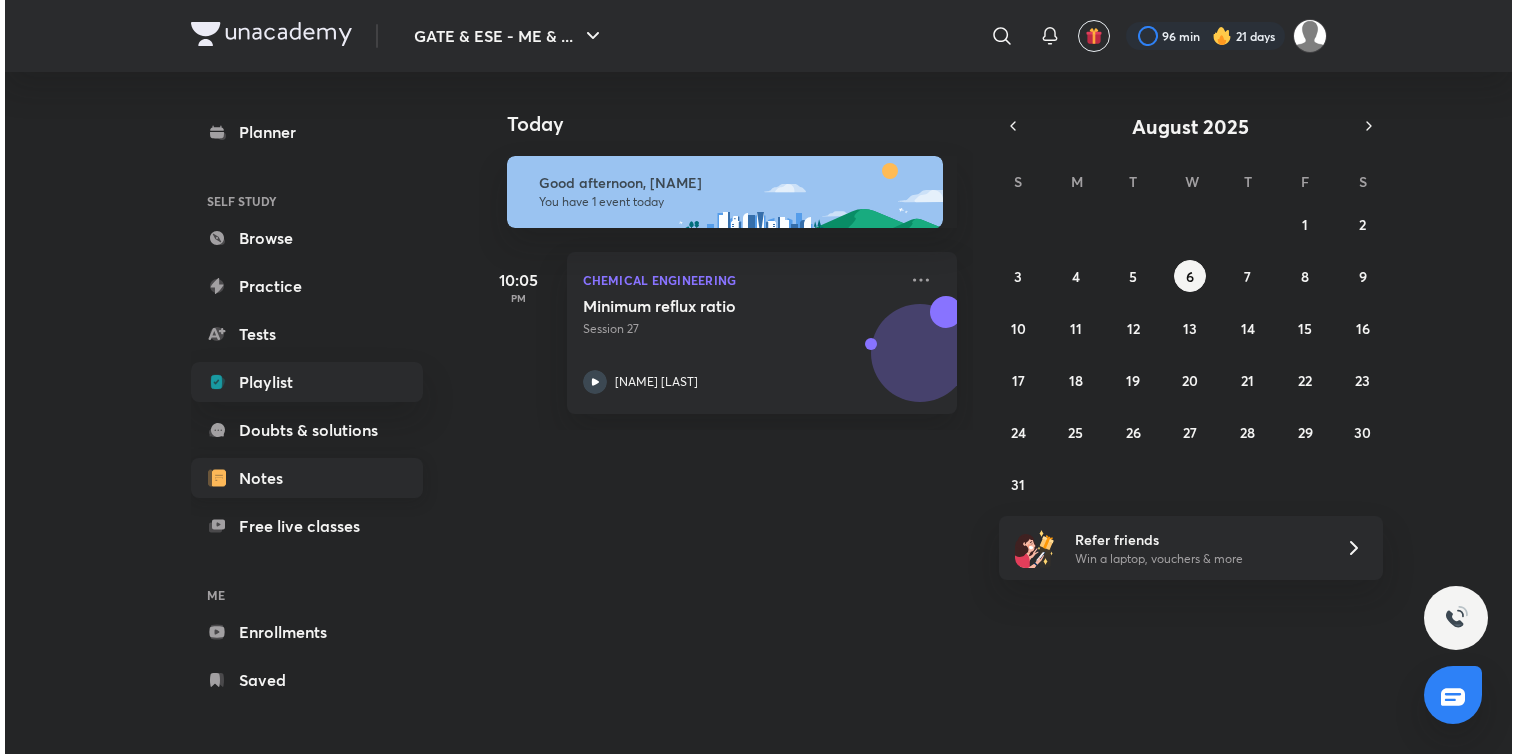 scroll, scrollTop: 0, scrollLeft: 0, axis: both 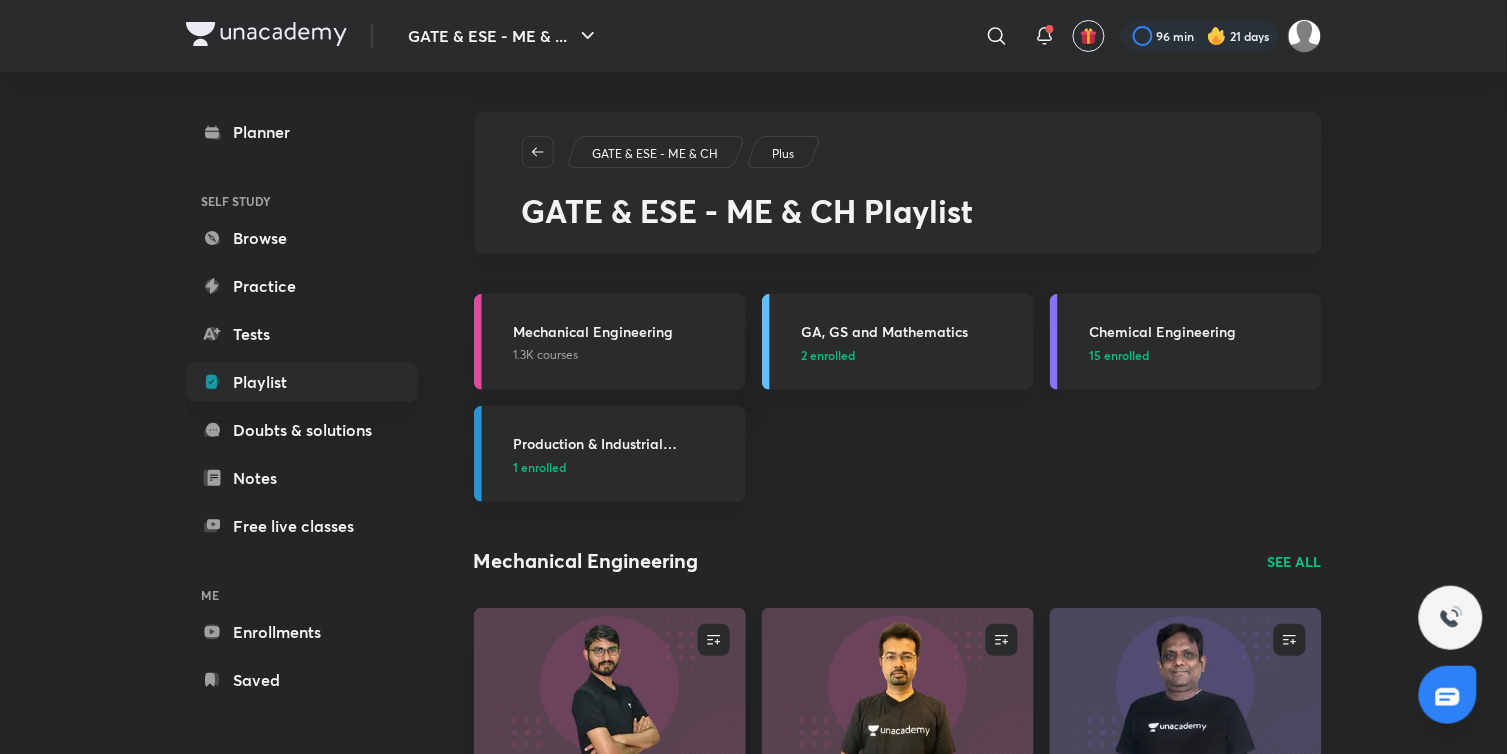 click on "15 enrolled" at bounding box center (1120, 355) 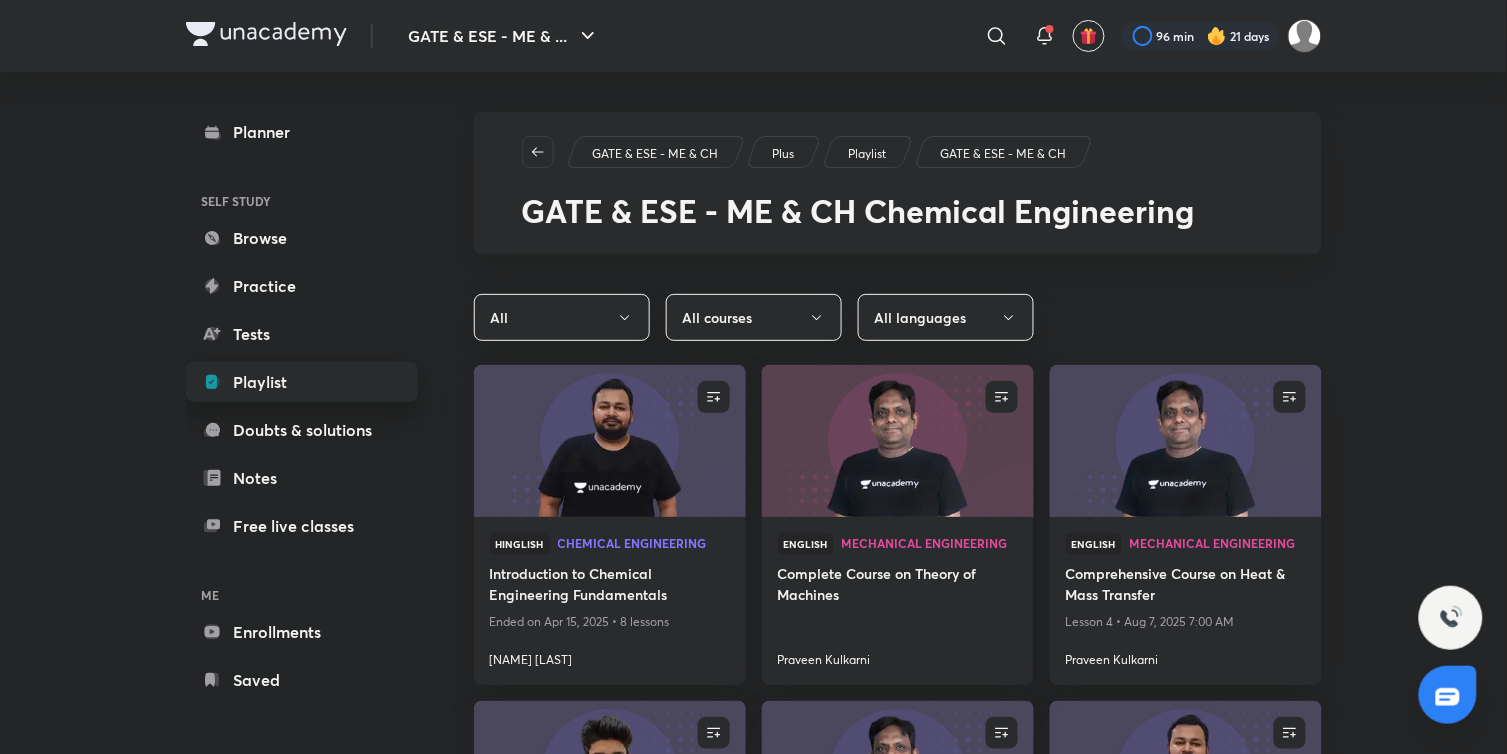 click on "Playlist" at bounding box center (302, 382) 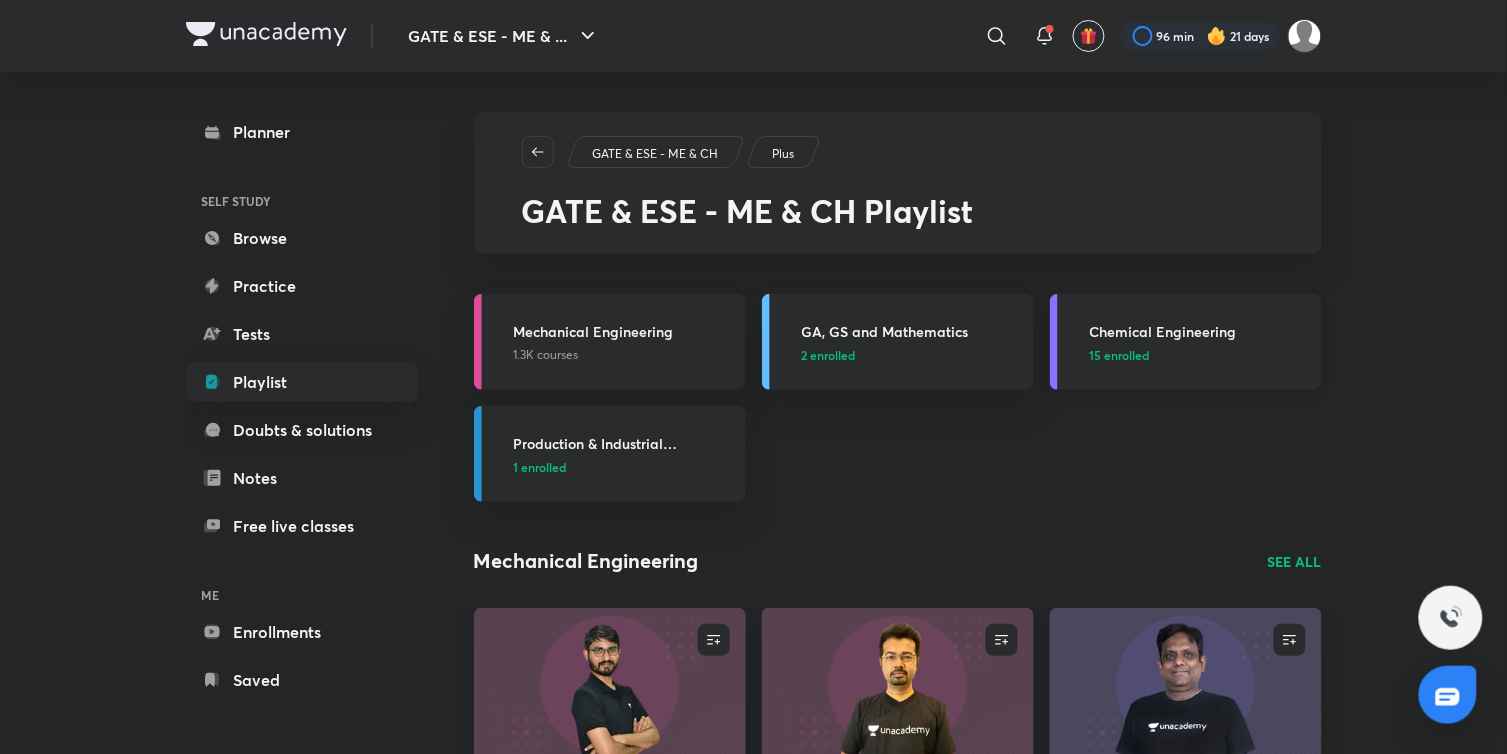click on "15 enrolled" at bounding box center [1120, 355] 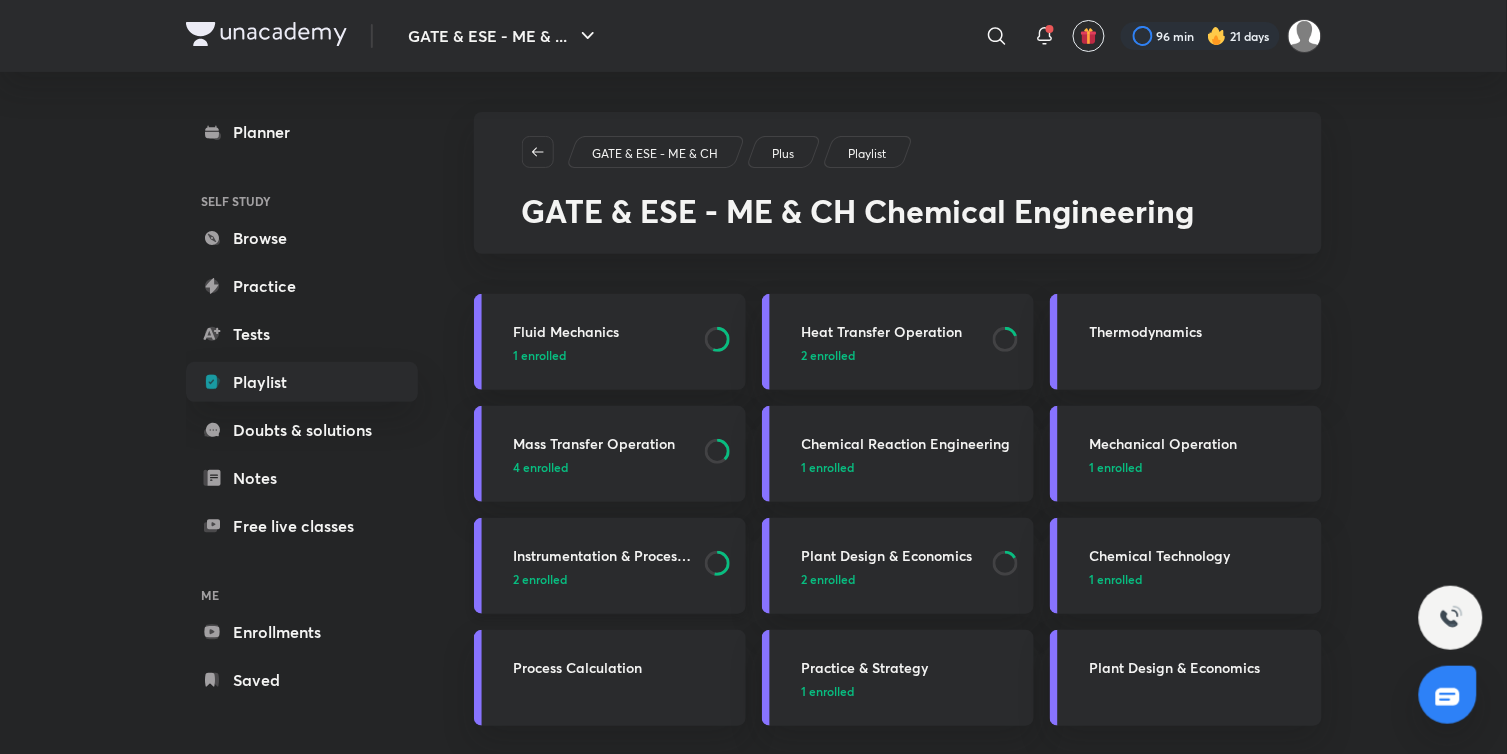 click on "2 enrolled" at bounding box center [541, 579] 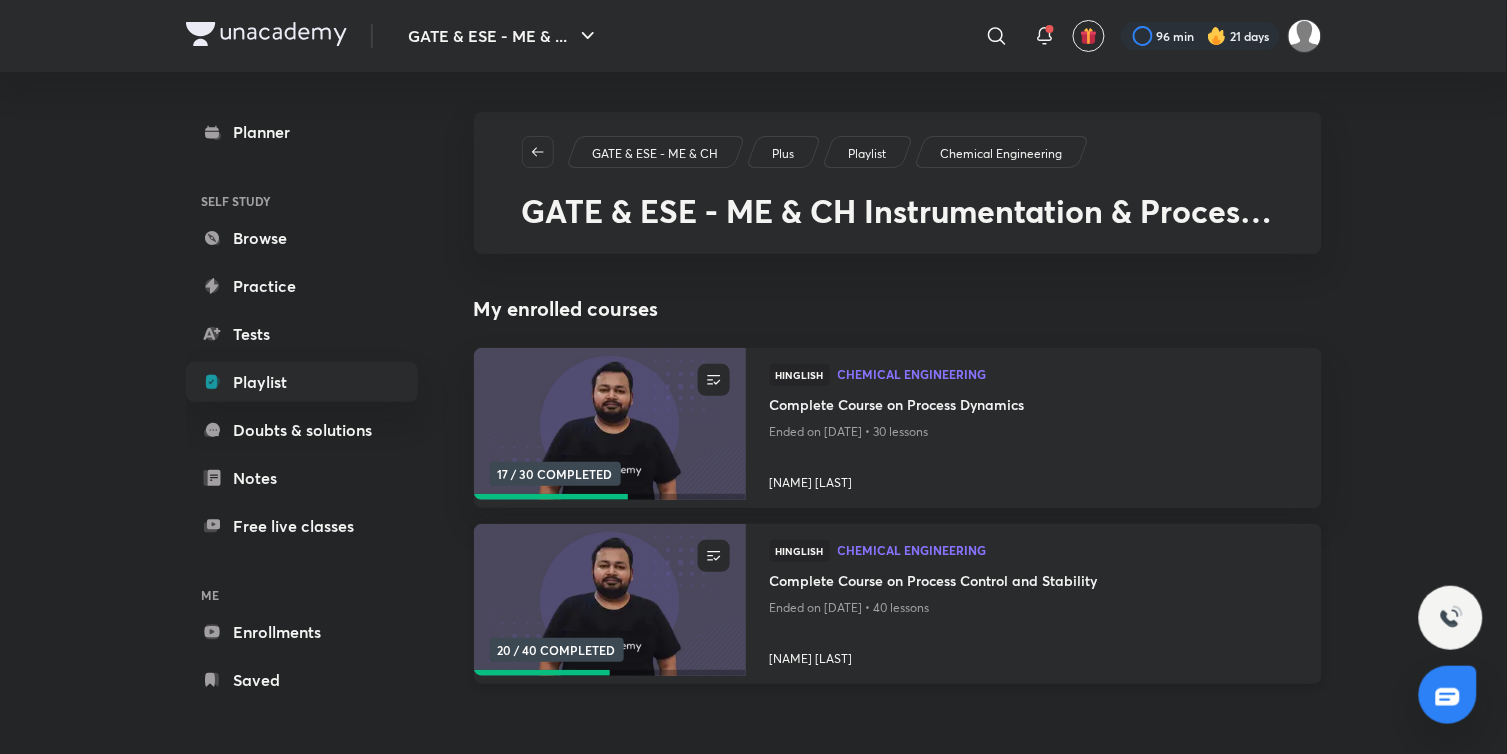 click at bounding box center (609, 600) 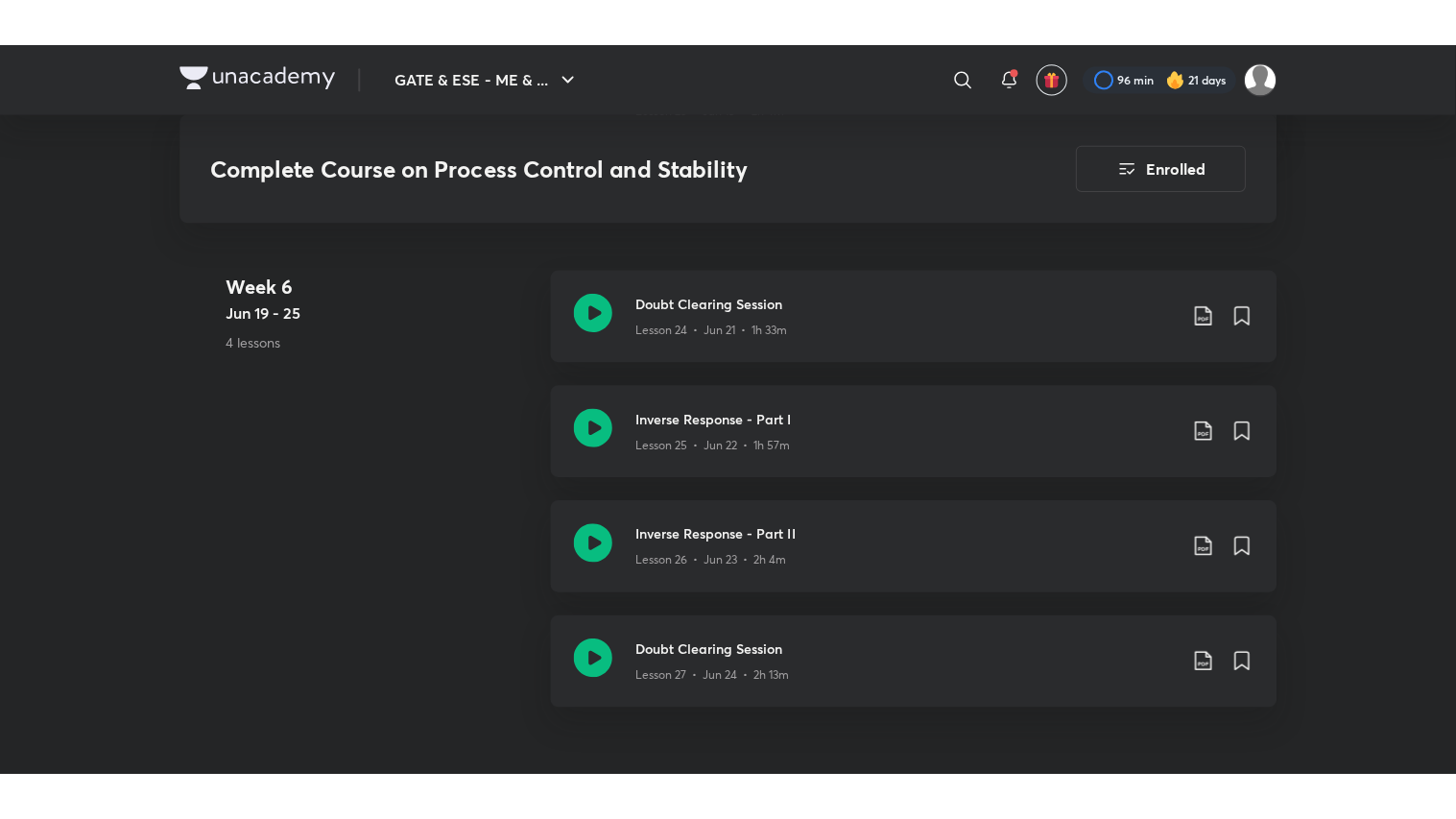 scroll, scrollTop: 4160, scrollLeft: 0, axis: vertical 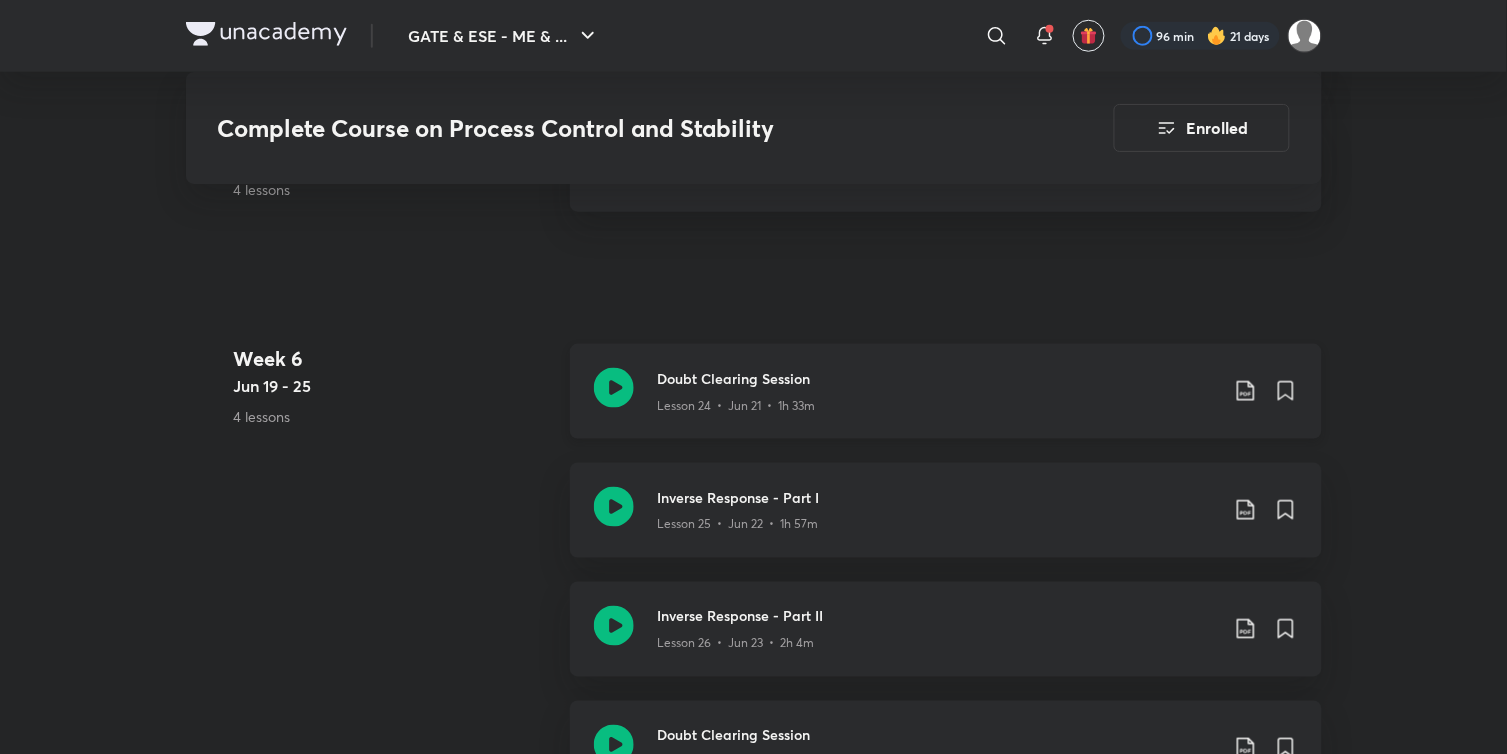 click 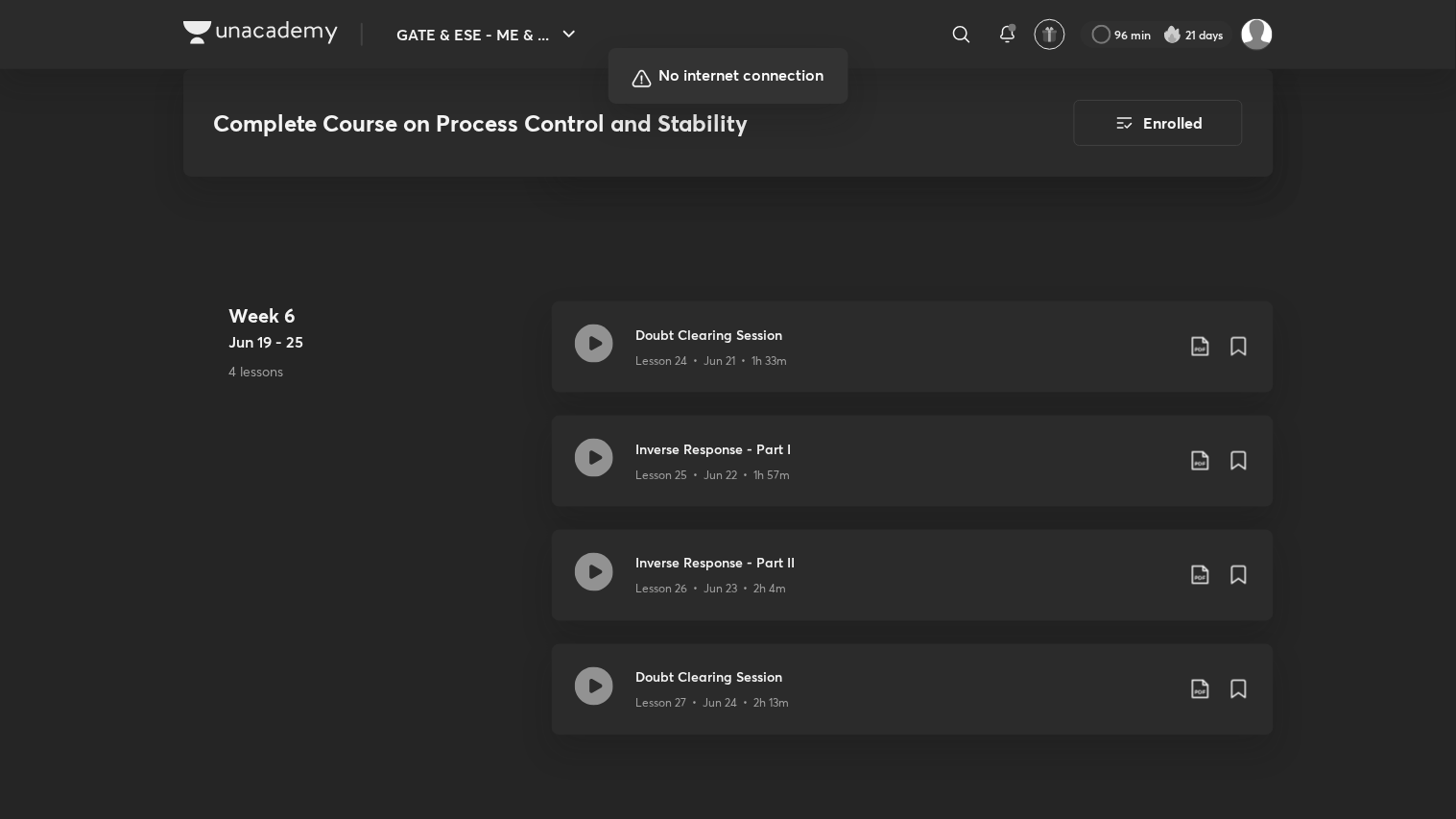 scroll, scrollTop: 4160, scrollLeft: 0, axis: vertical 